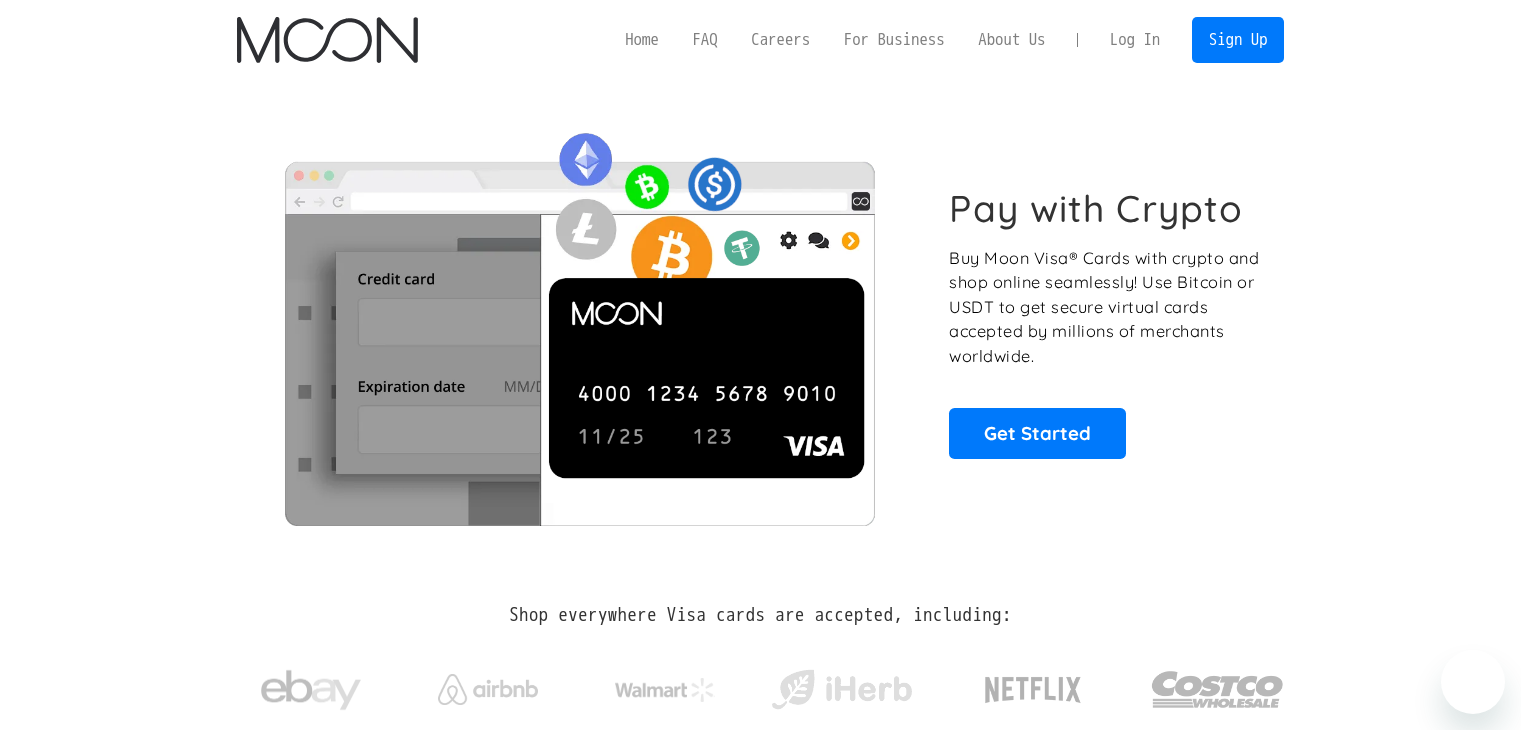 scroll, scrollTop: 0, scrollLeft: 0, axis: both 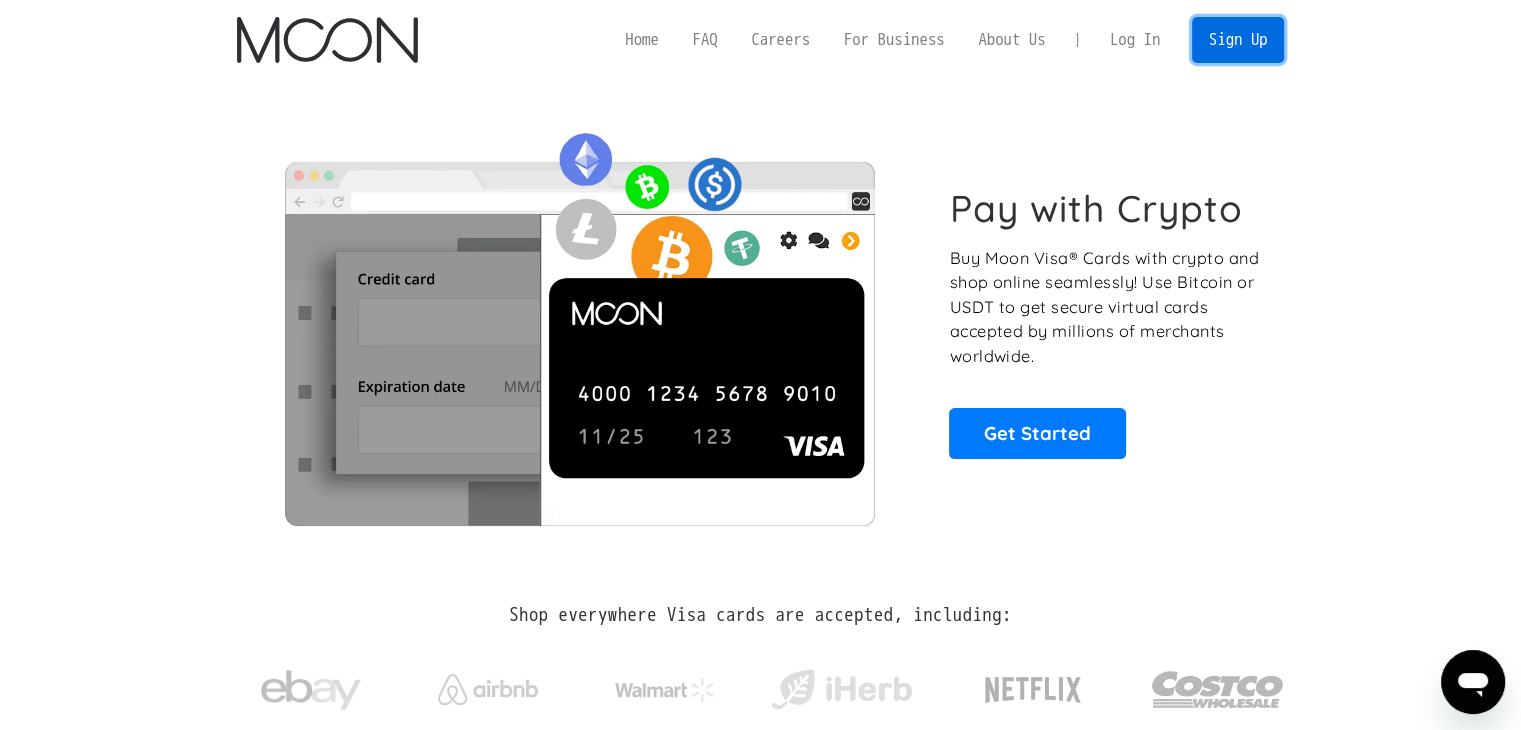 click on "Sign Up" at bounding box center (1238, 39) 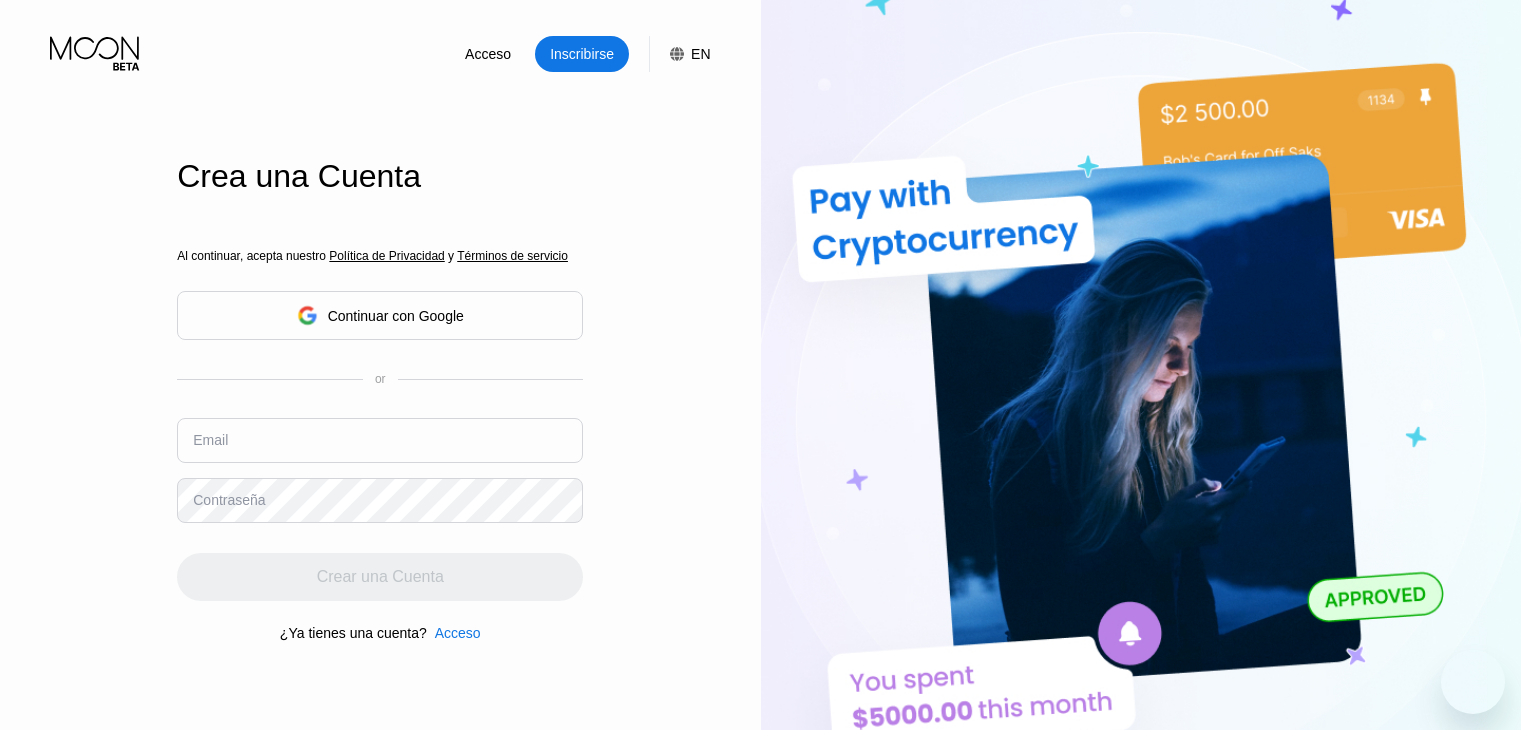 scroll, scrollTop: 0, scrollLeft: 0, axis: both 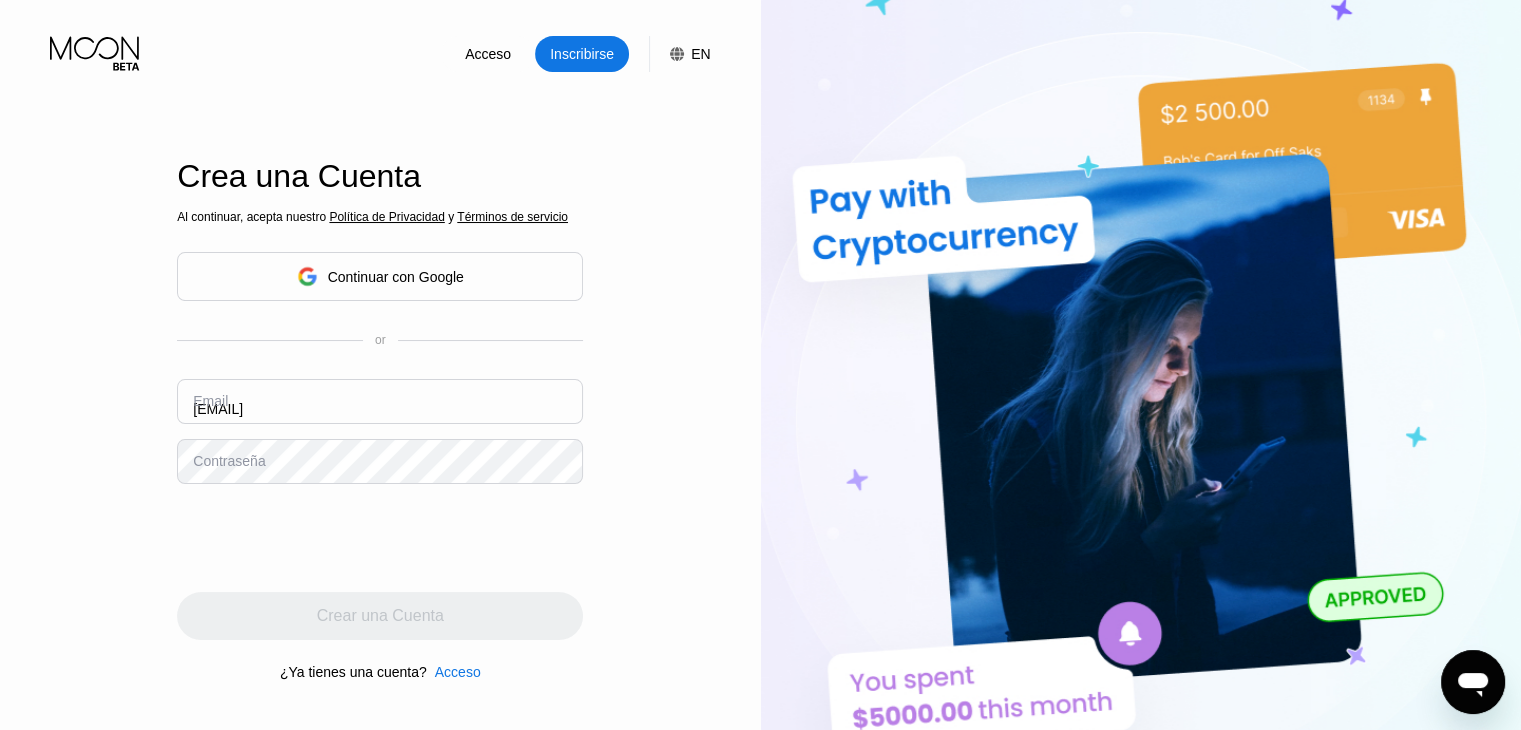 click on "isuzukbzaza@gmail.com" at bounding box center (380, 401) 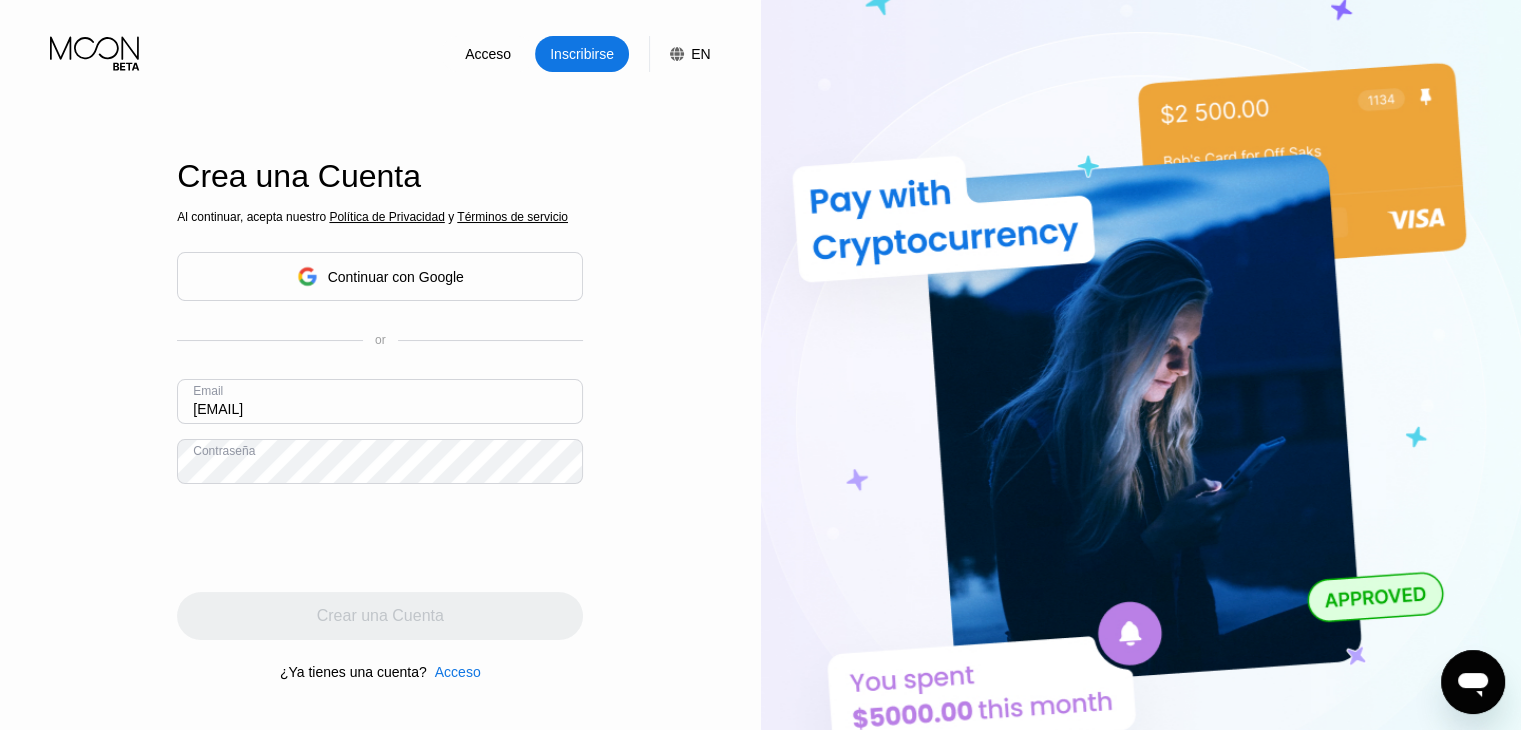 click on "isuzukbzaza@gmail.com" at bounding box center (380, 401) 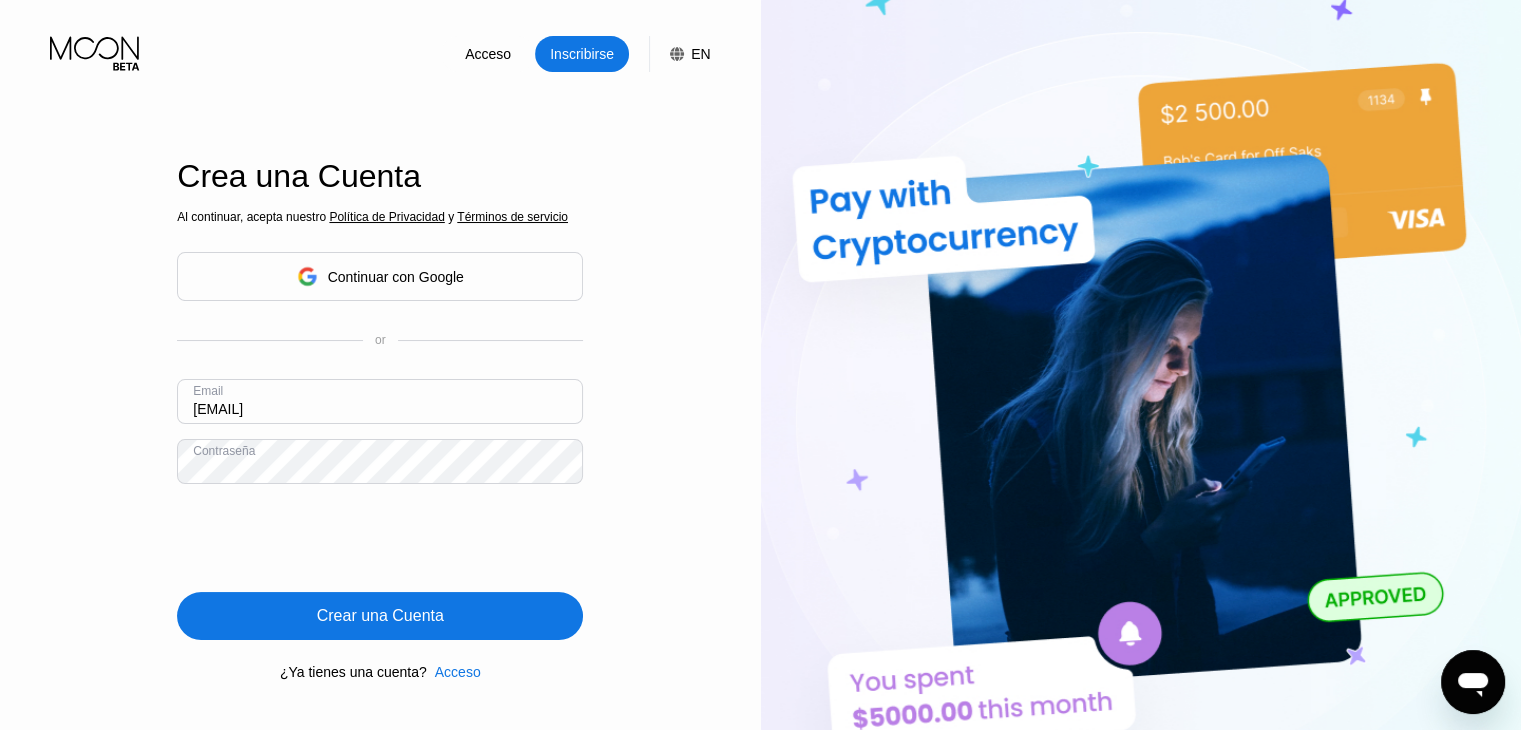 click on "Crear una Cuenta" at bounding box center [380, 616] 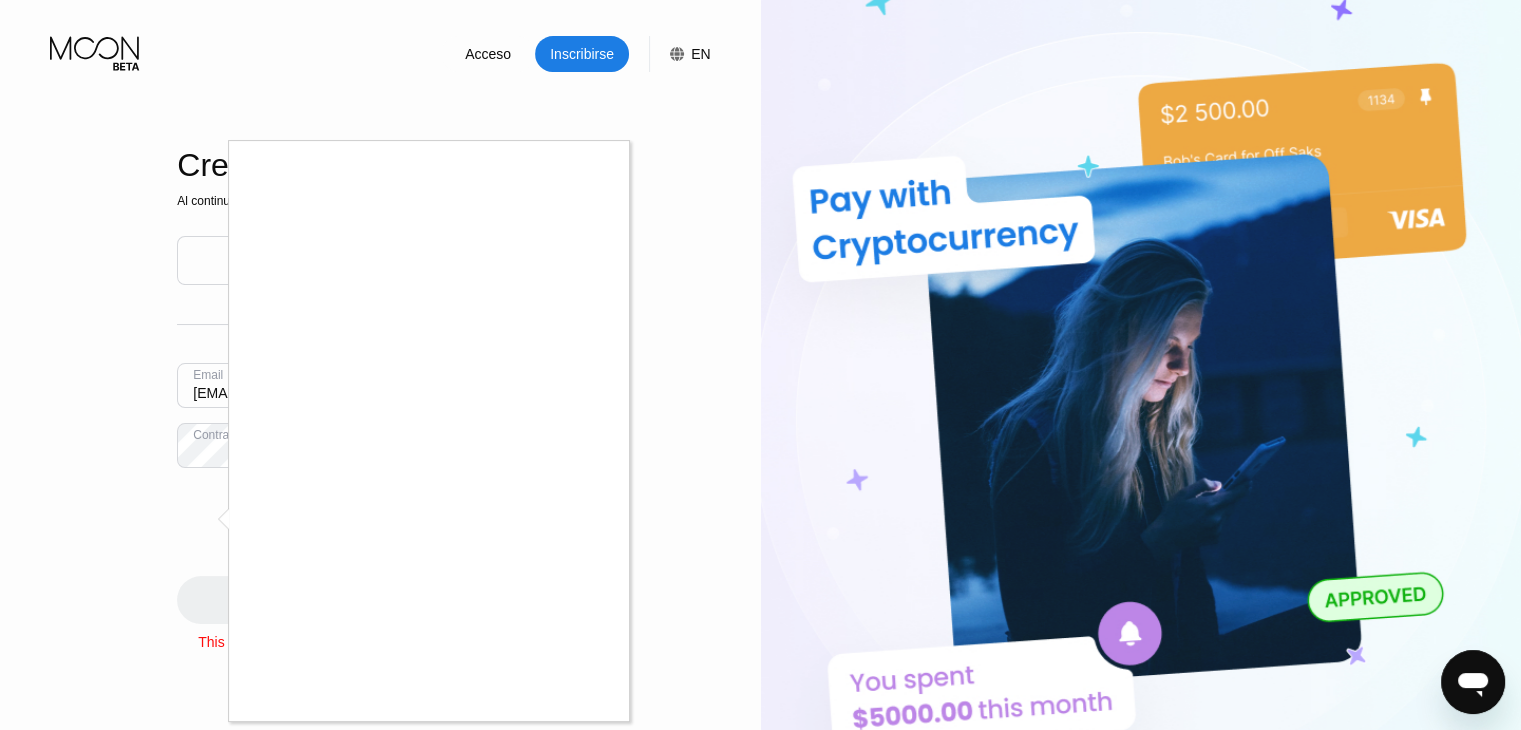 click at bounding box center (760, 365) 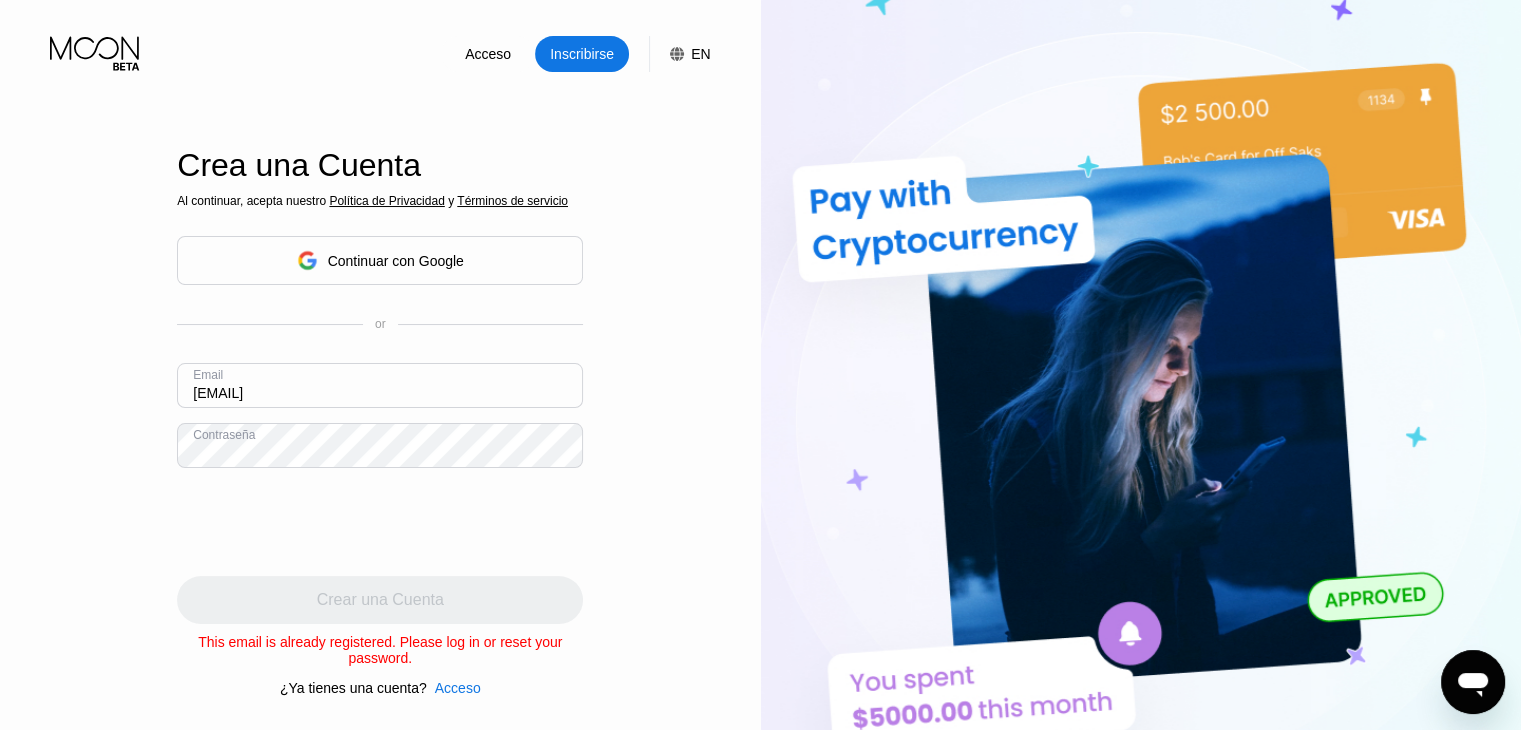 click on "rueggerwyl.erk.c.8.5.2.4@gmail.com" at bounding box center (380, 385) 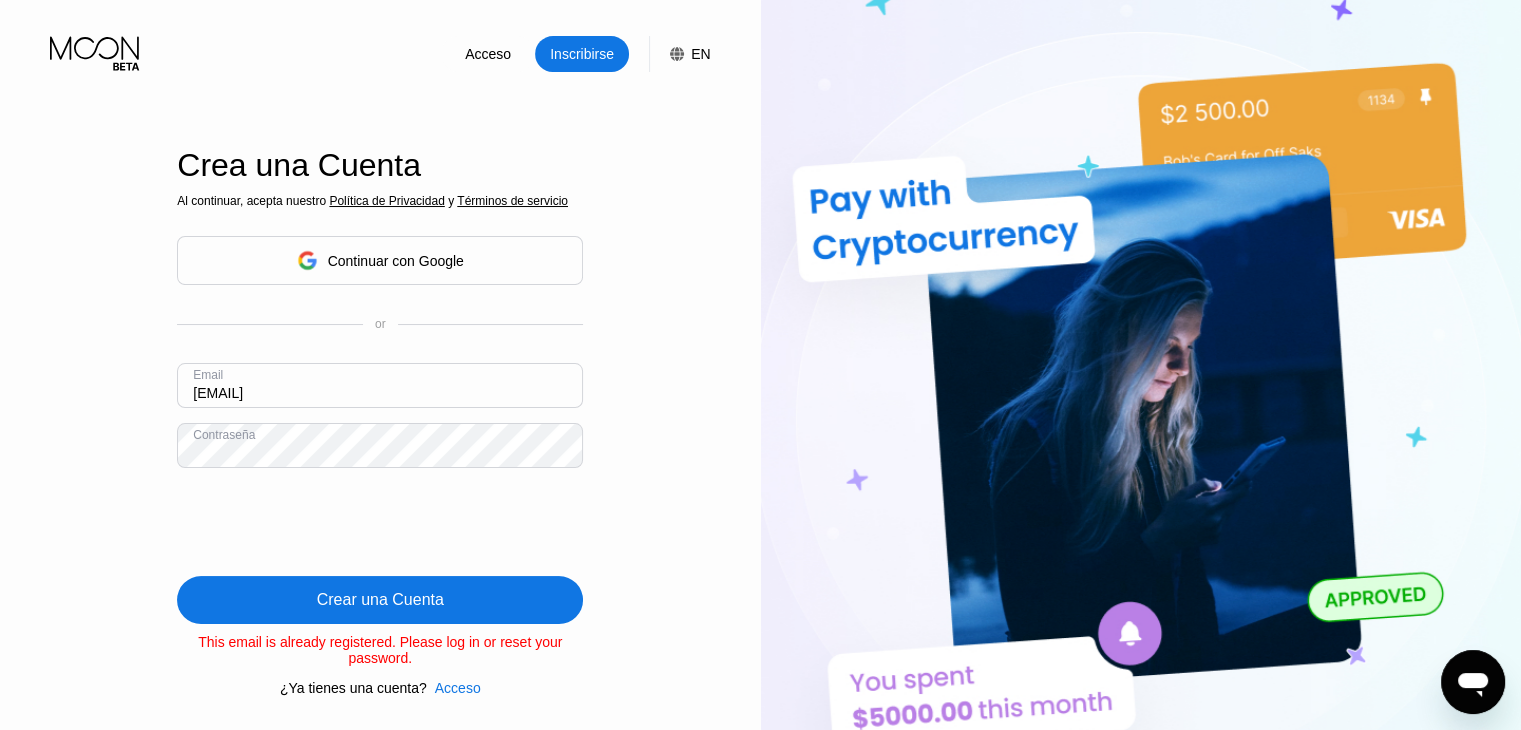 click on "Al continuar, acepta nuestro   Política de Privacidad   y   Términos de servicio Continuar con Google or Email champeaucolgateujxjx8424@gmail.com Contraseña Crear una Cuenta This email is already registered. Please log in or reset your password. ¿Ya tienes una cuenta? Acceso" at bounding box center [380, 445] 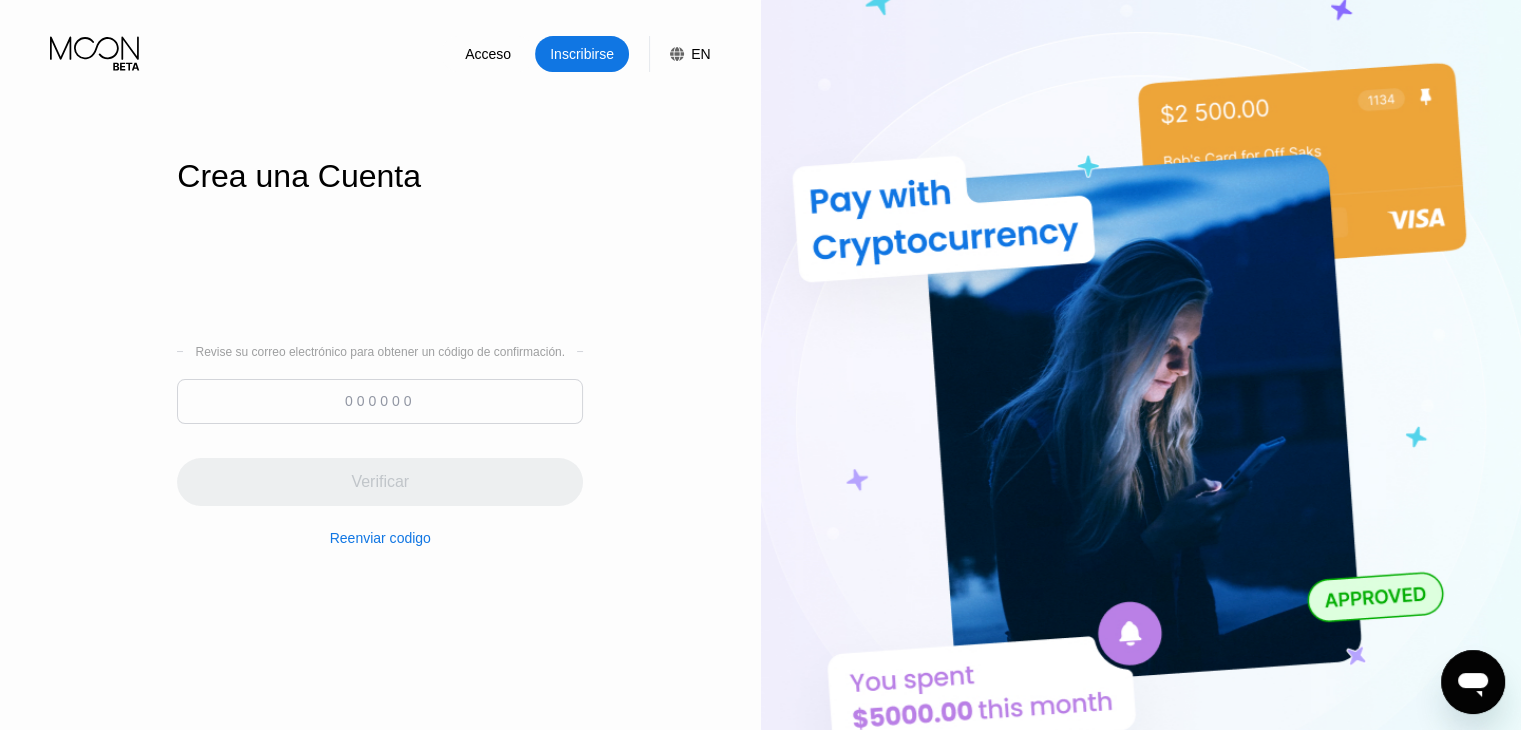 click at bounding box center [380, 401] 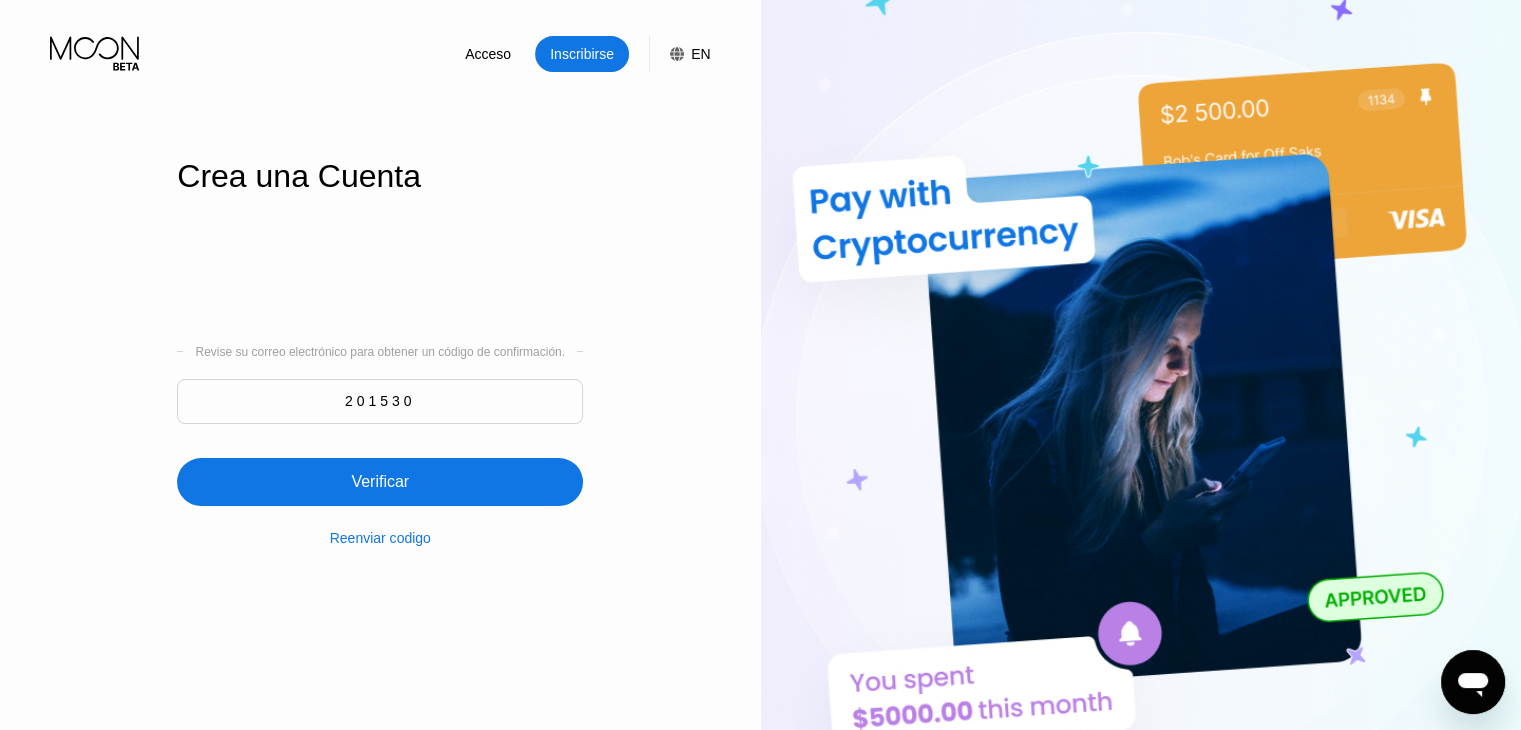 type on "201530" 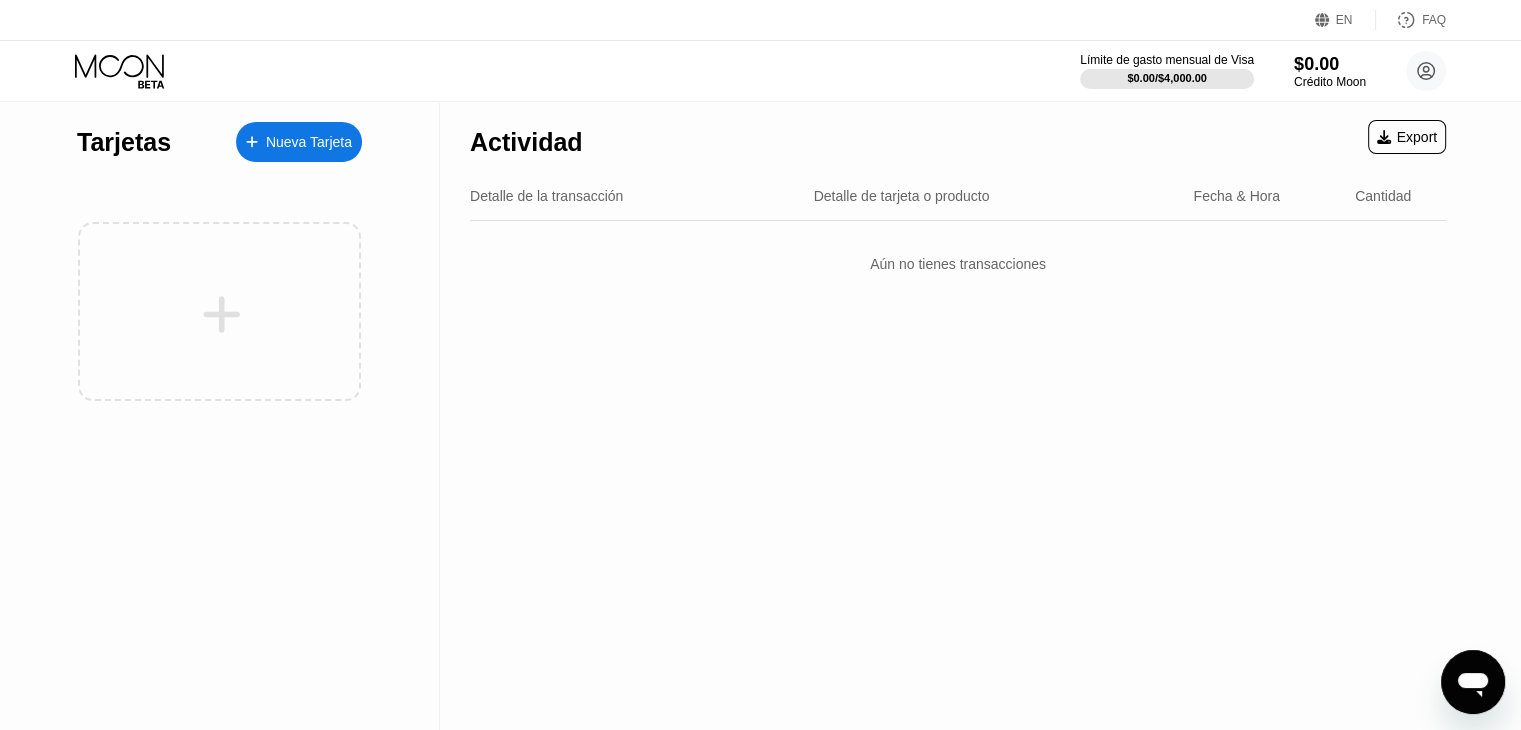 click on "Nueva Tarjeta" at bounding box center [299, 142] 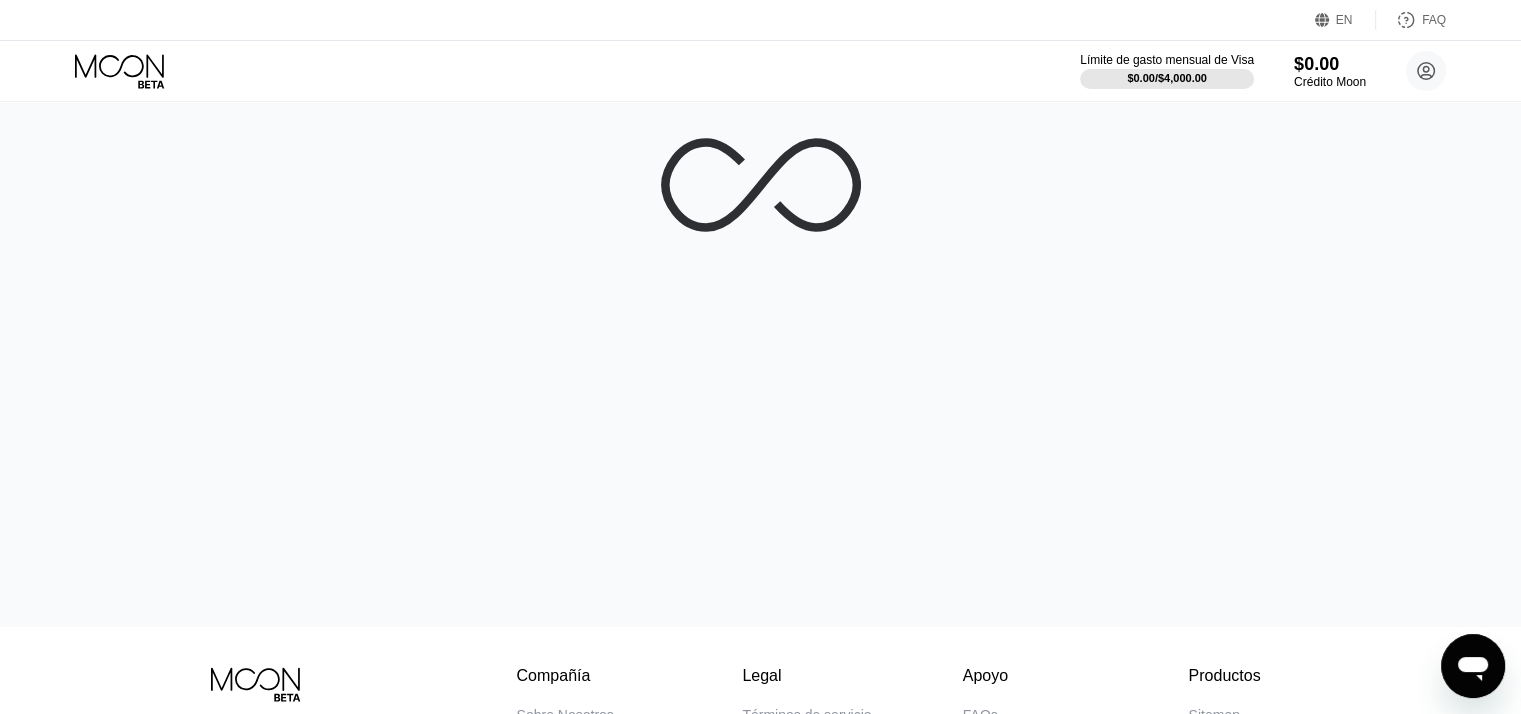 scroll, scrollTop: 0, scrollLeft: 0, axis: both 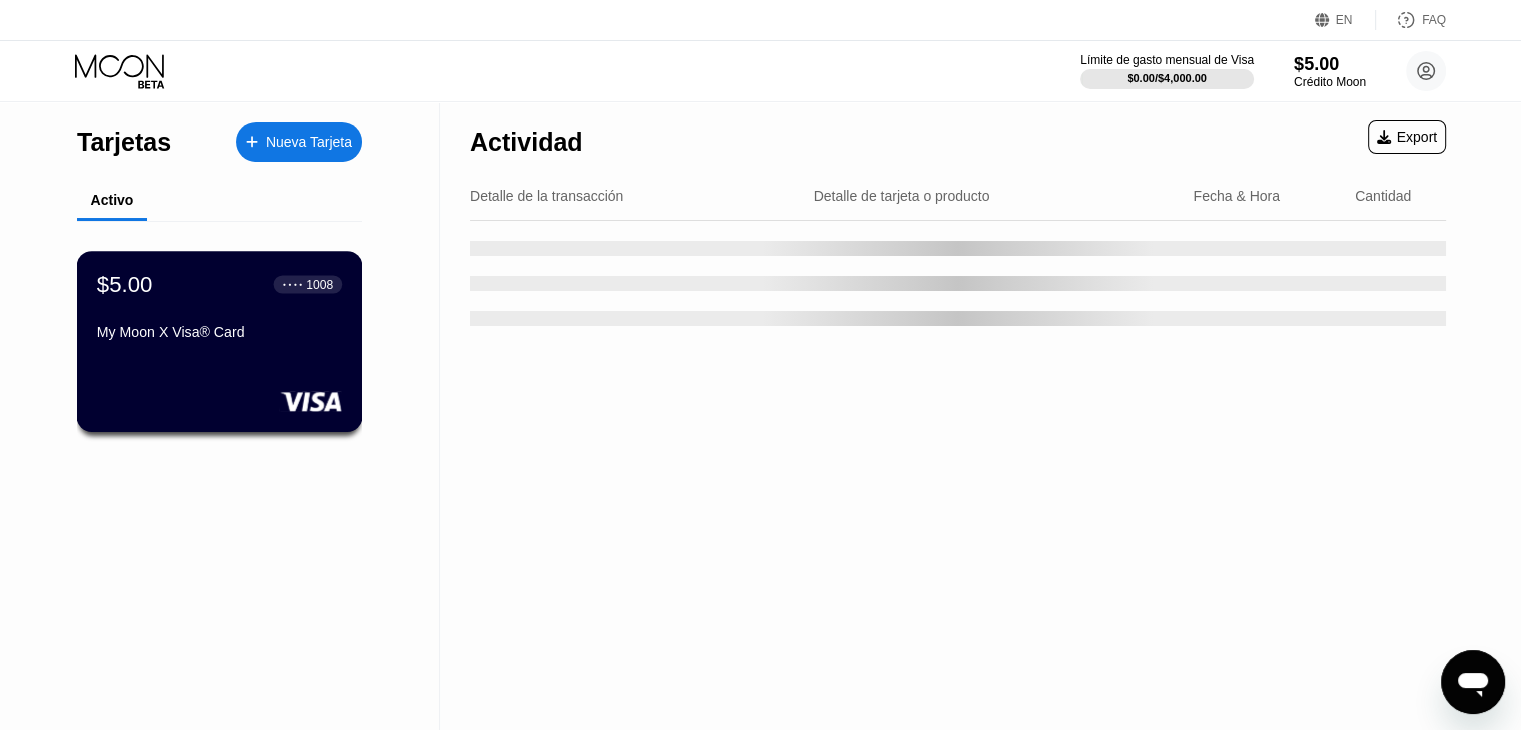 click on "$5.00 ● ● ● ● [CARD]" at bounding box center [220, 341] 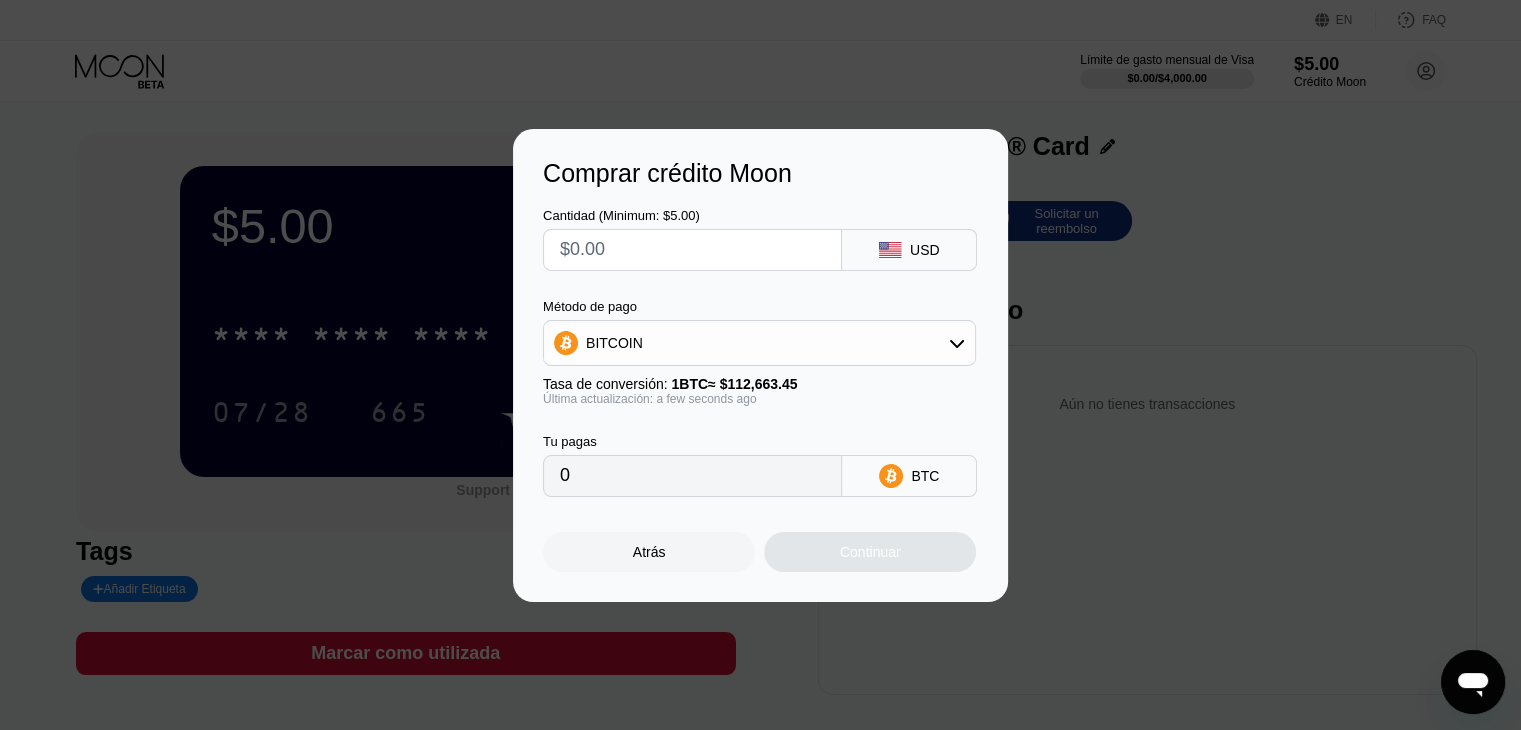 click on "Comprar crédito Moon Cantidad (Minimum: $5.00) USD Método de pago BITCOIN Tasa de conversión:   1  BTC  ≈   $112,663.45 Última actualización:   a few seconds ago Tu pagas 0 BTC Atrás Continuar" at bounding box center [760, 365] 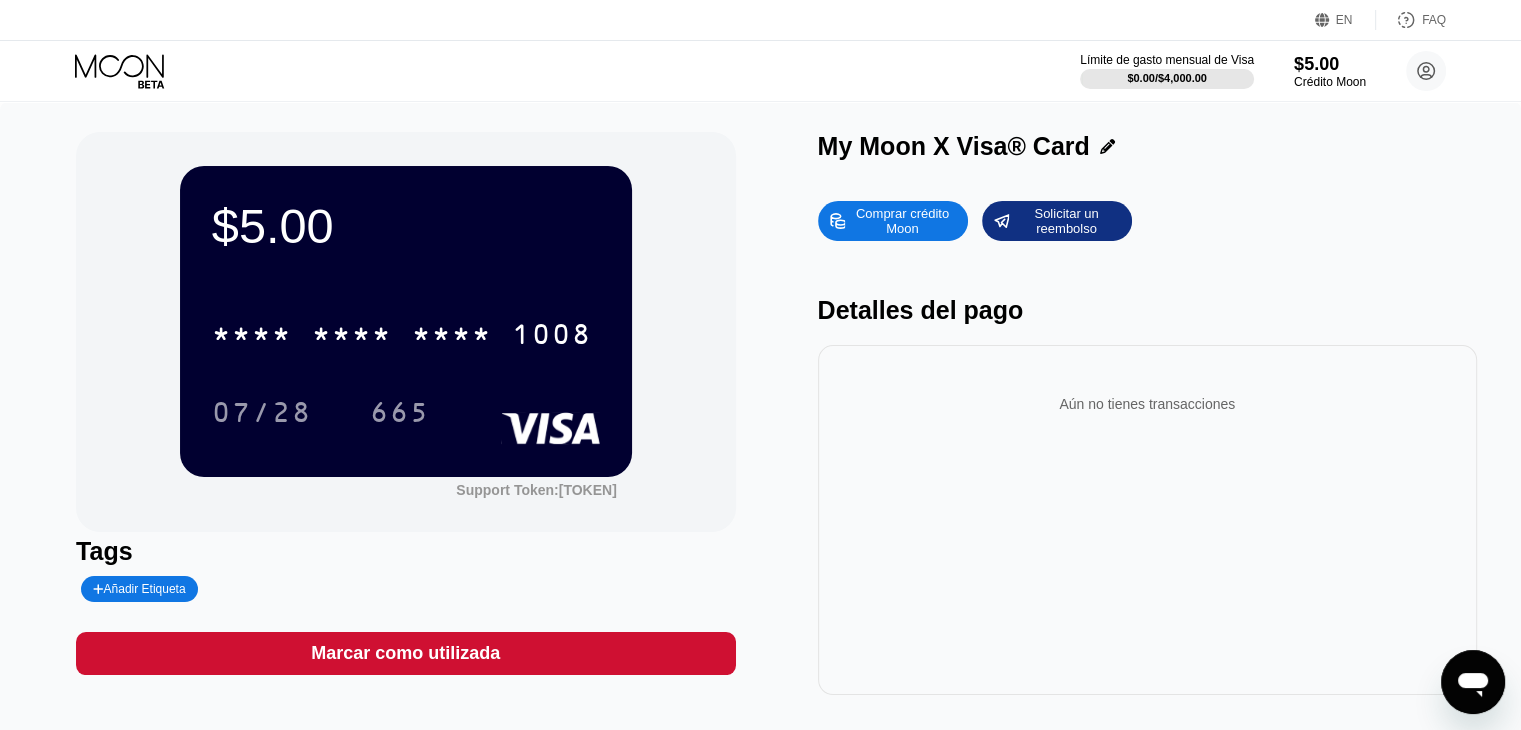 drag, startPoint x: 510, startPoint y: 286, endPoint x: 490, endPoint y: 317, distance: 36.891735 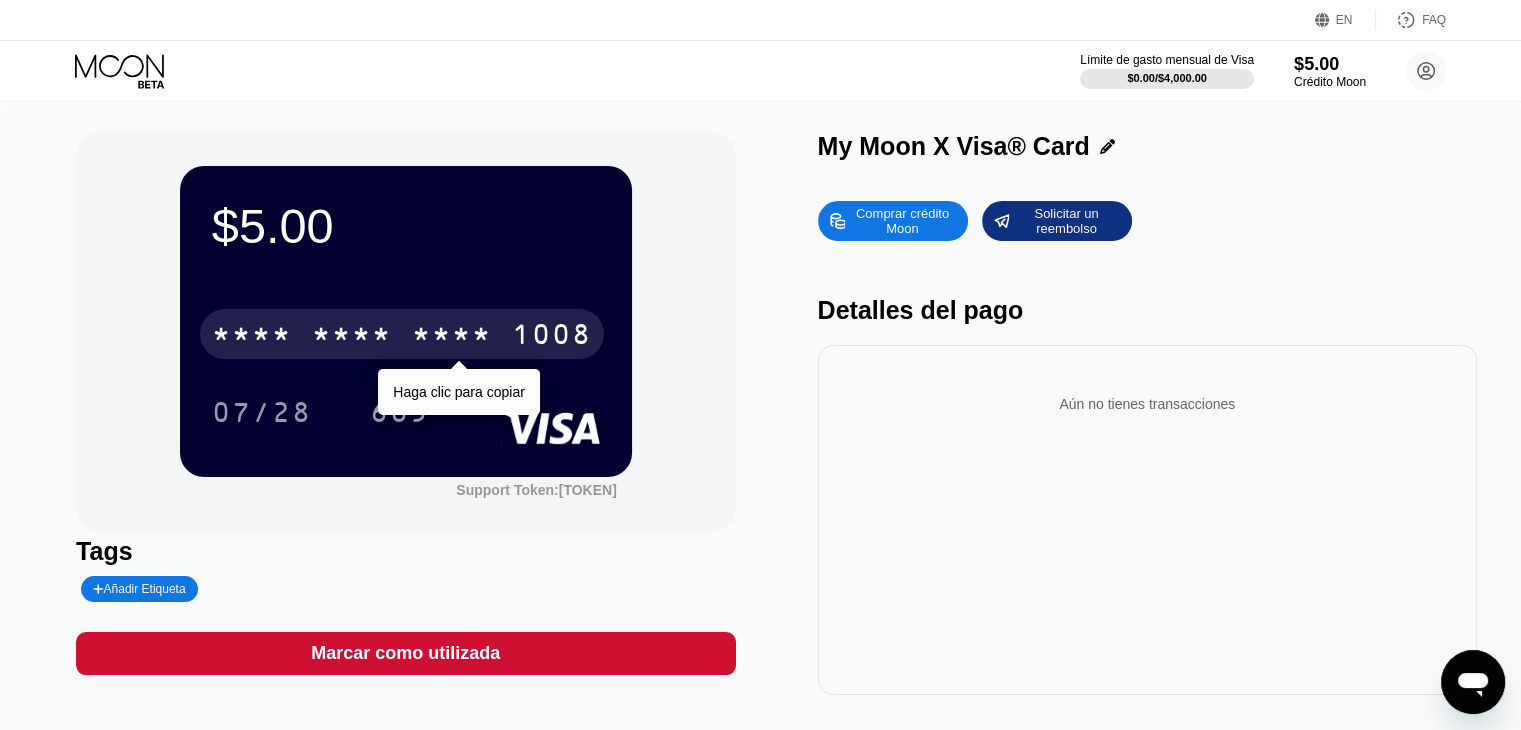 click on "* * * *" at bounding box center (452, 337) 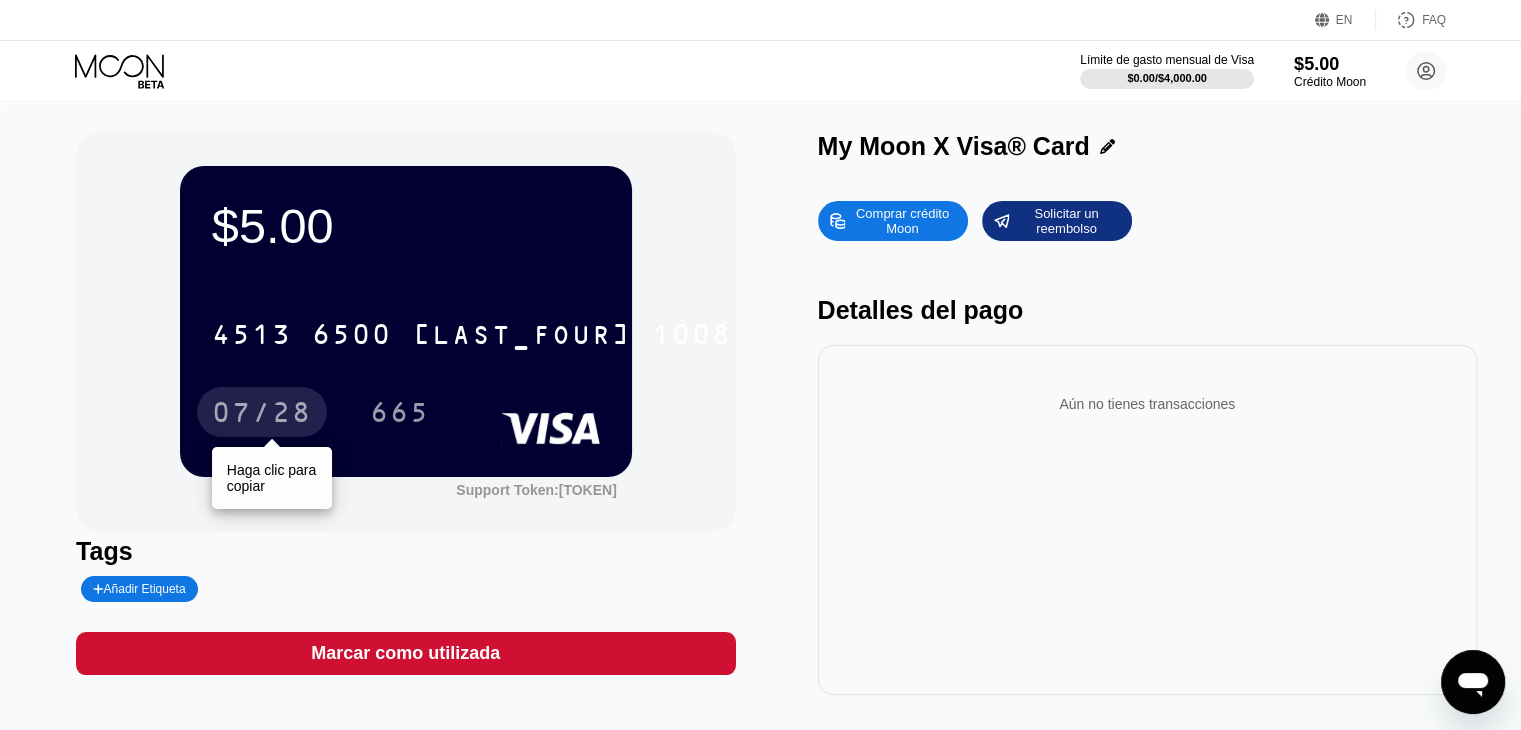 click on "07/28" at bounding box center [262, 415] 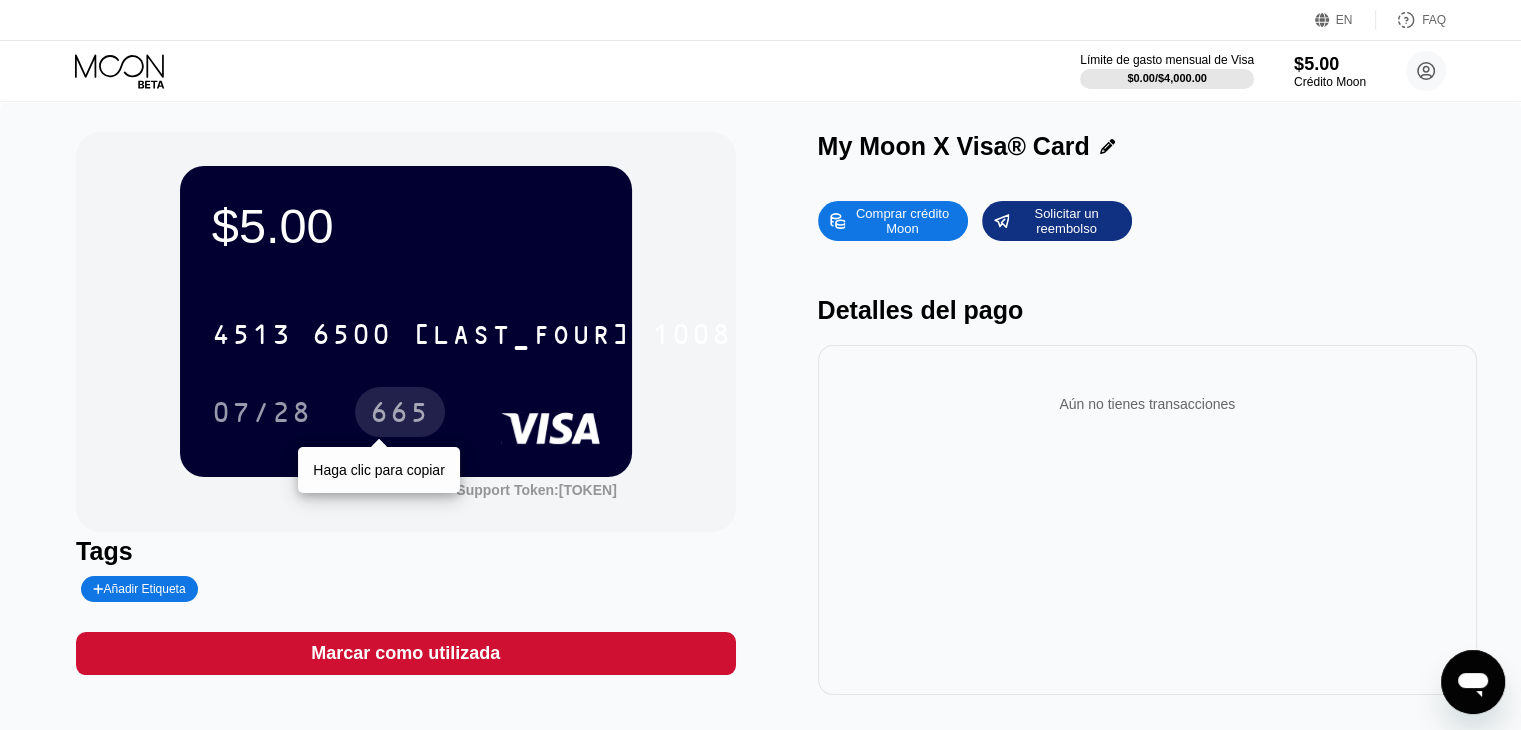 click on "665" at bounding box center [400, 415] 